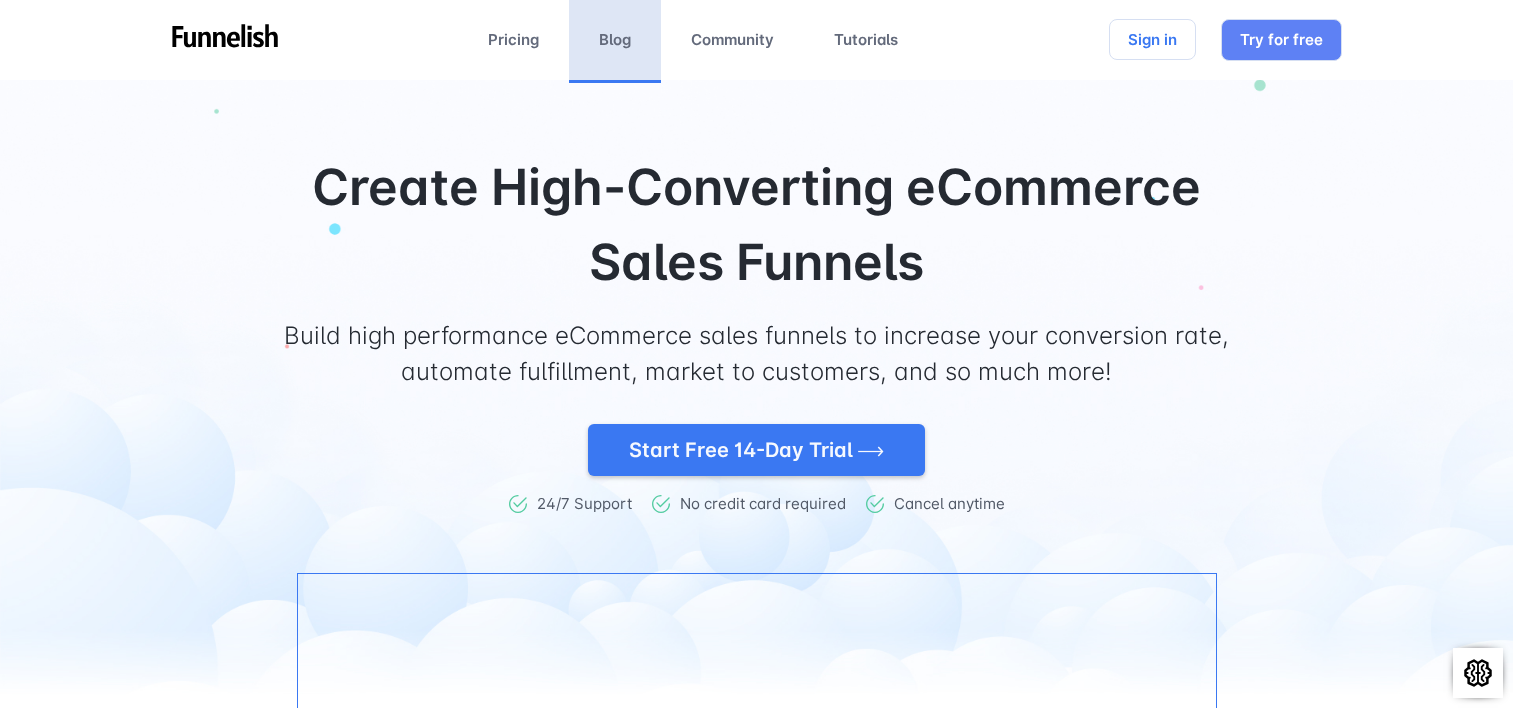 scroll, scrollTop: 0, scrollLeft: 0, axis: both 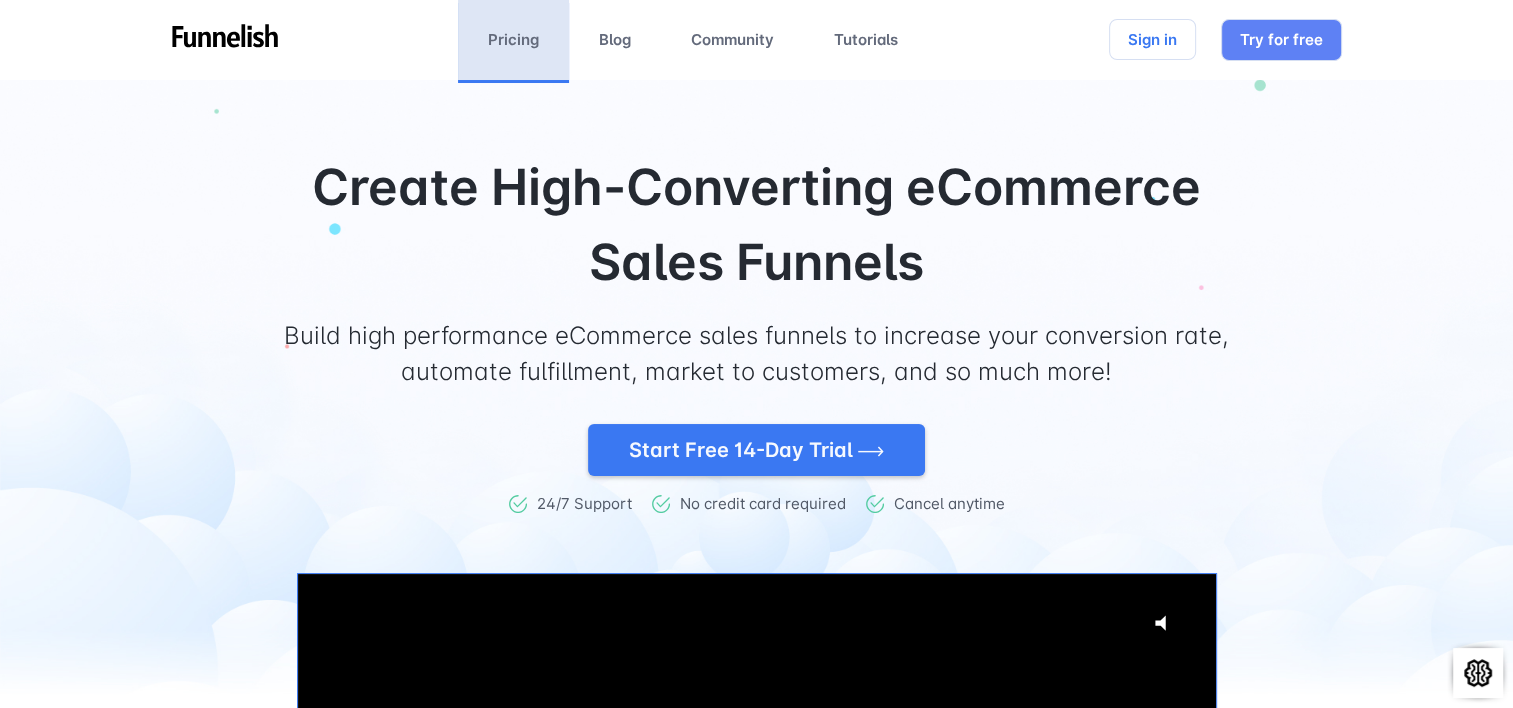 click on "Pricing" at bounding box center (513, 40) 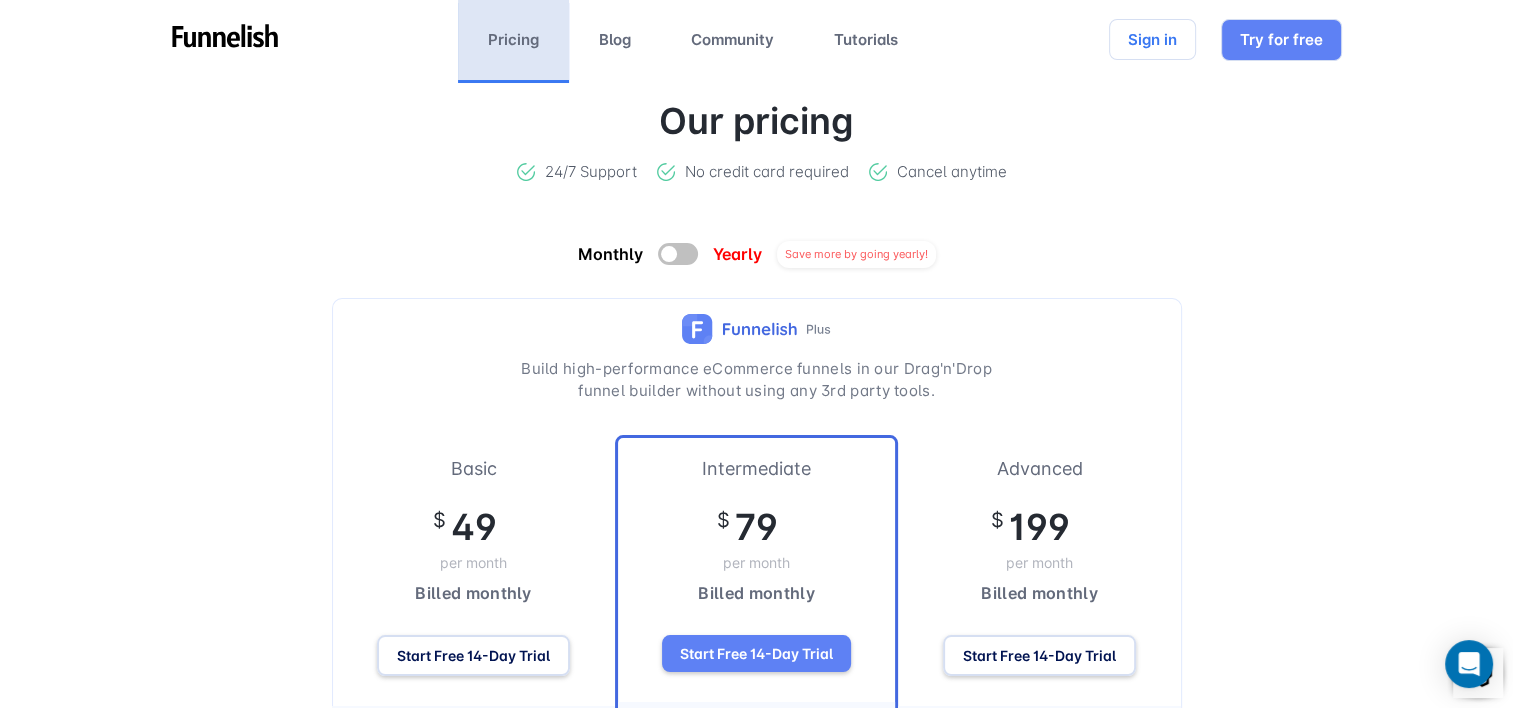 scroll, scrollTop: 0, scrollLeft: 0, axis: both 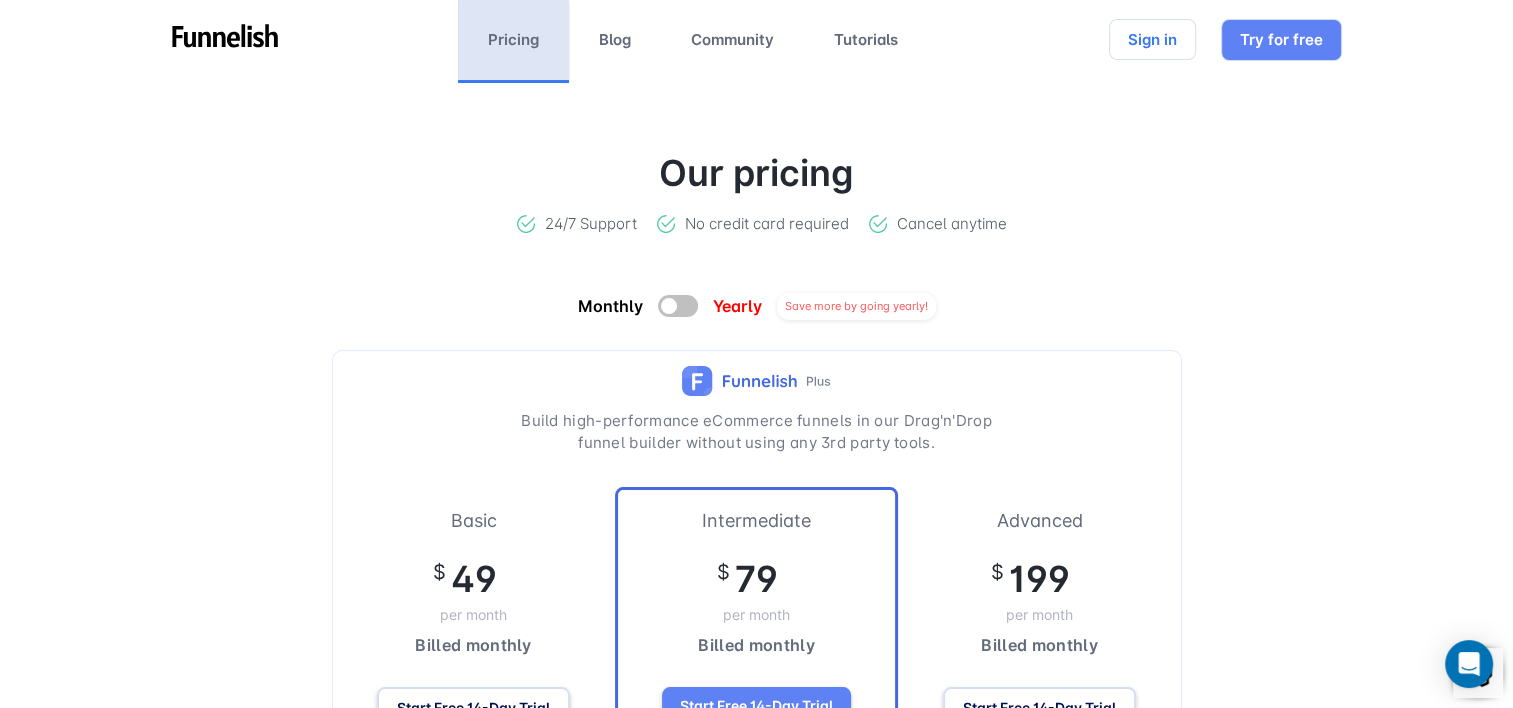 click at bounding box center [678, 306] 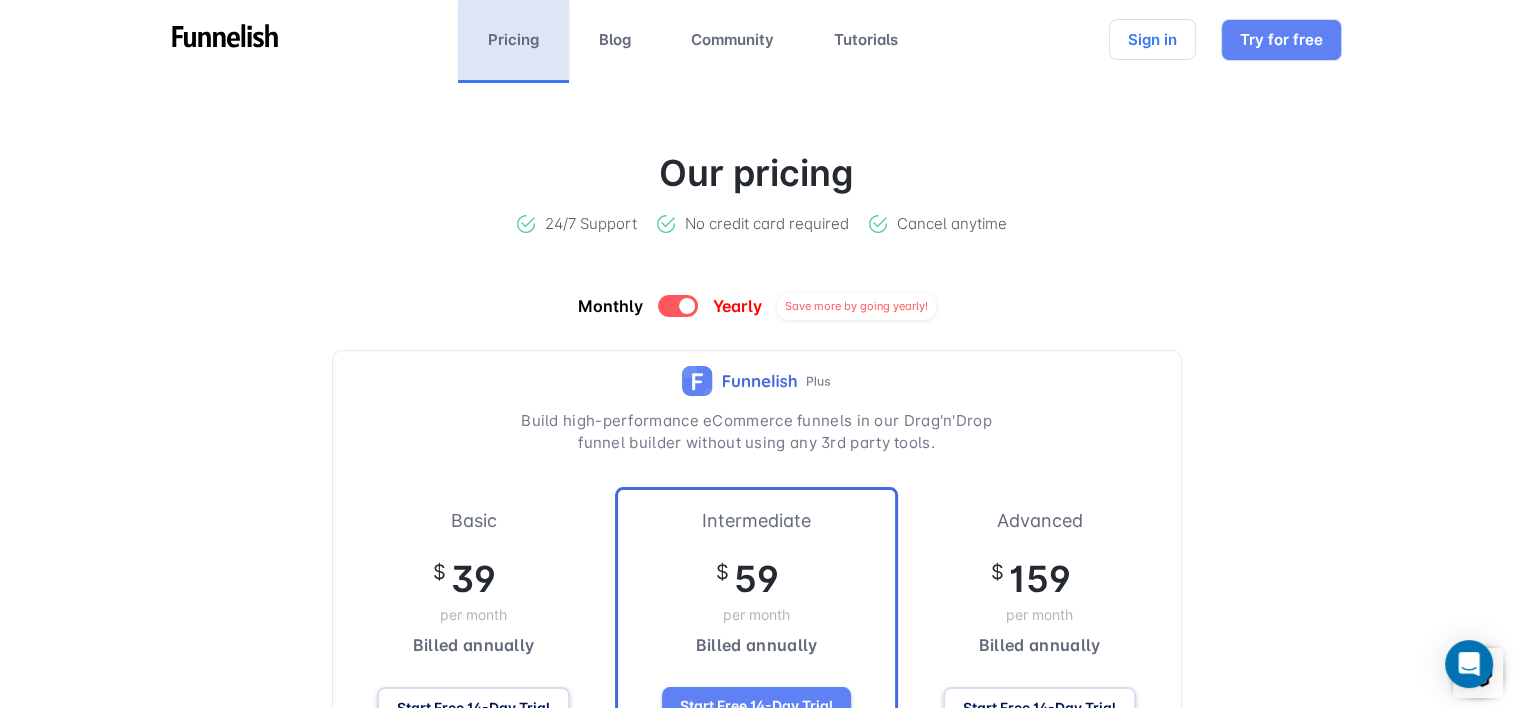 click at bounding box center (687, 306) 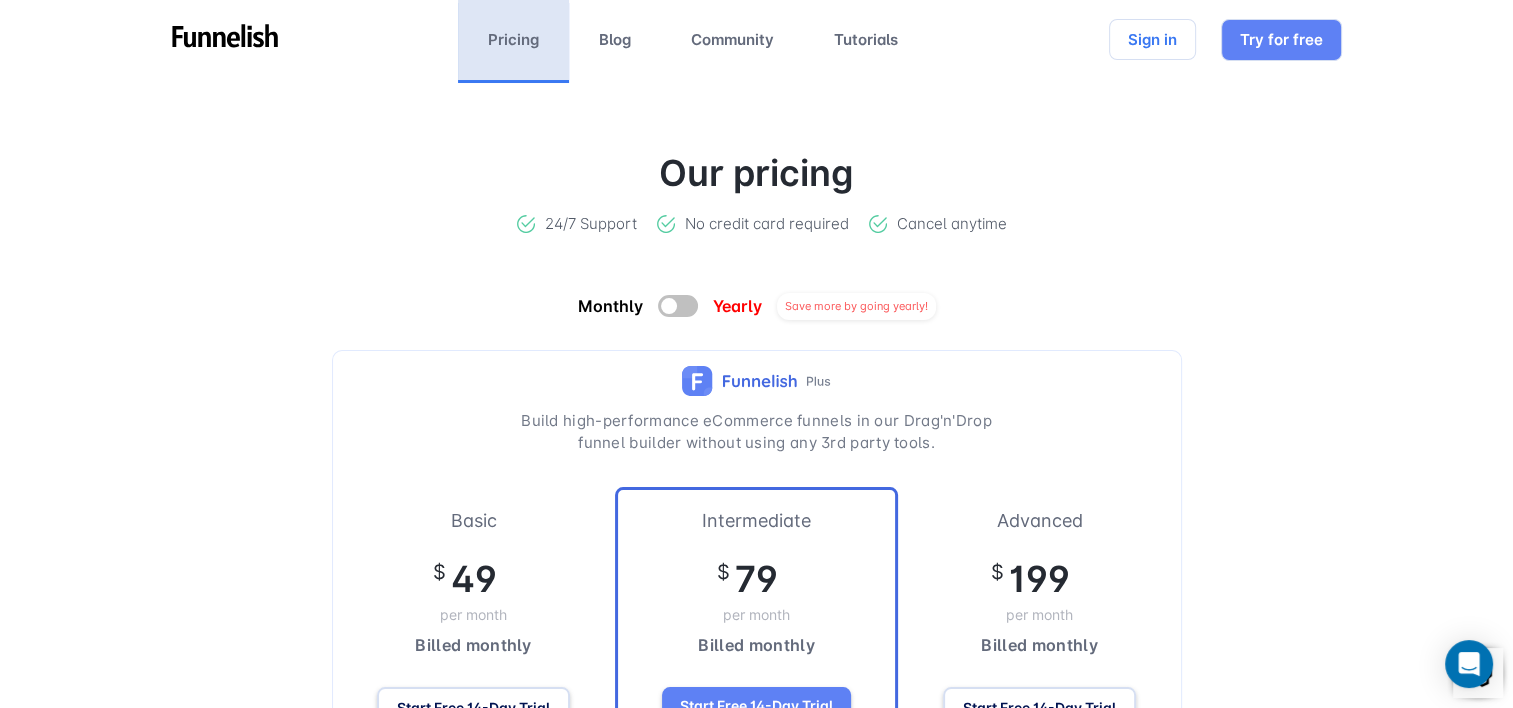 click at bounding box center (678, 306) 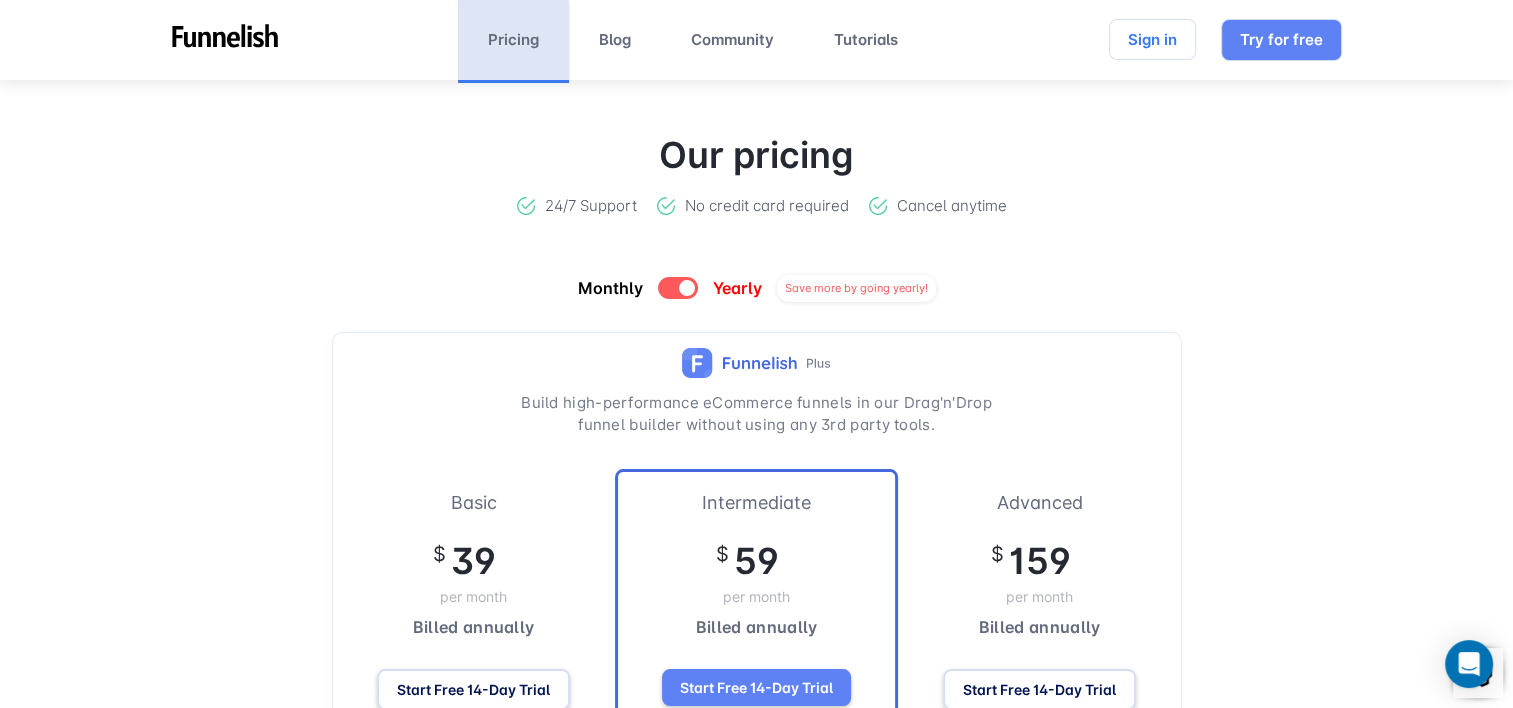 scroll, scrollTop: 0, scrollLeft: 0, axis: both 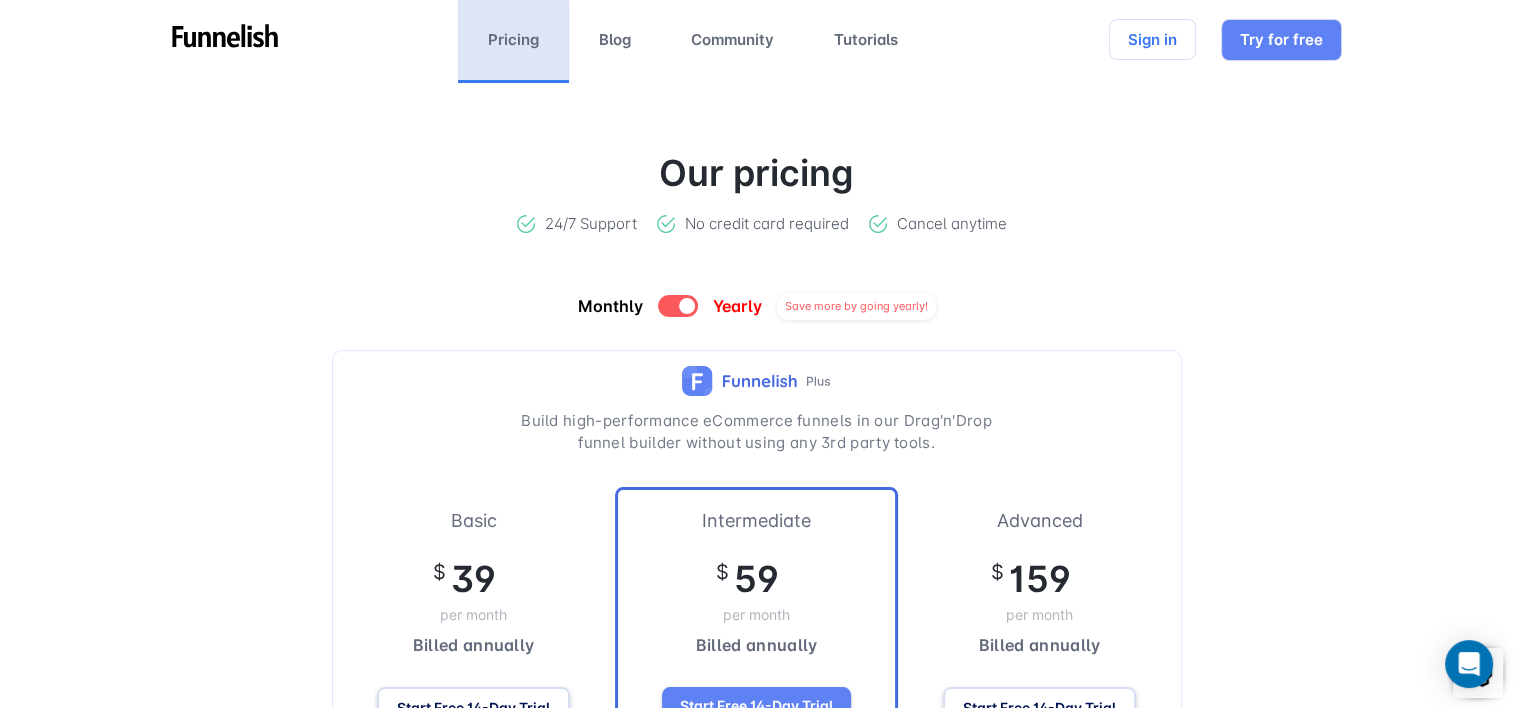 click at bounding box center [687, 306] 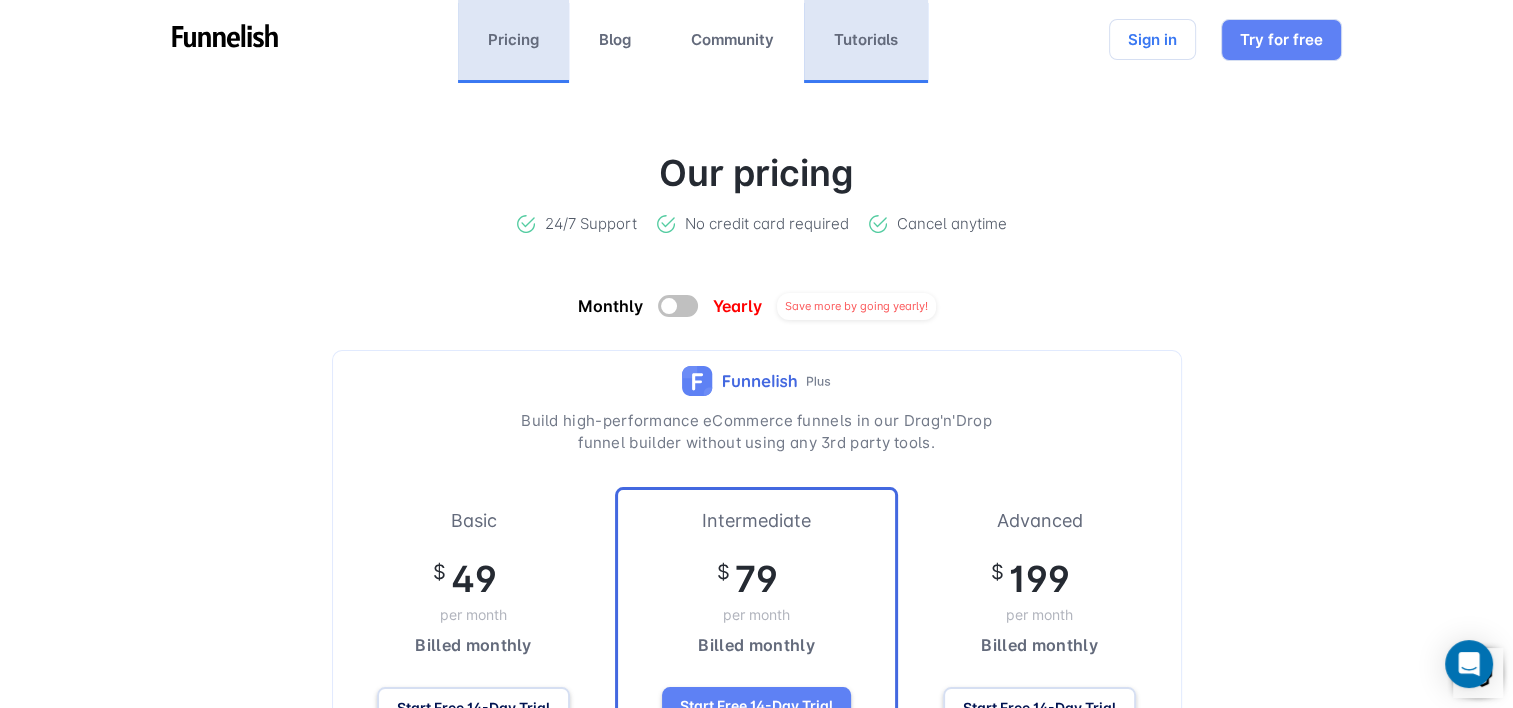 click on "Tutorials" at bounding box center (866, 40) 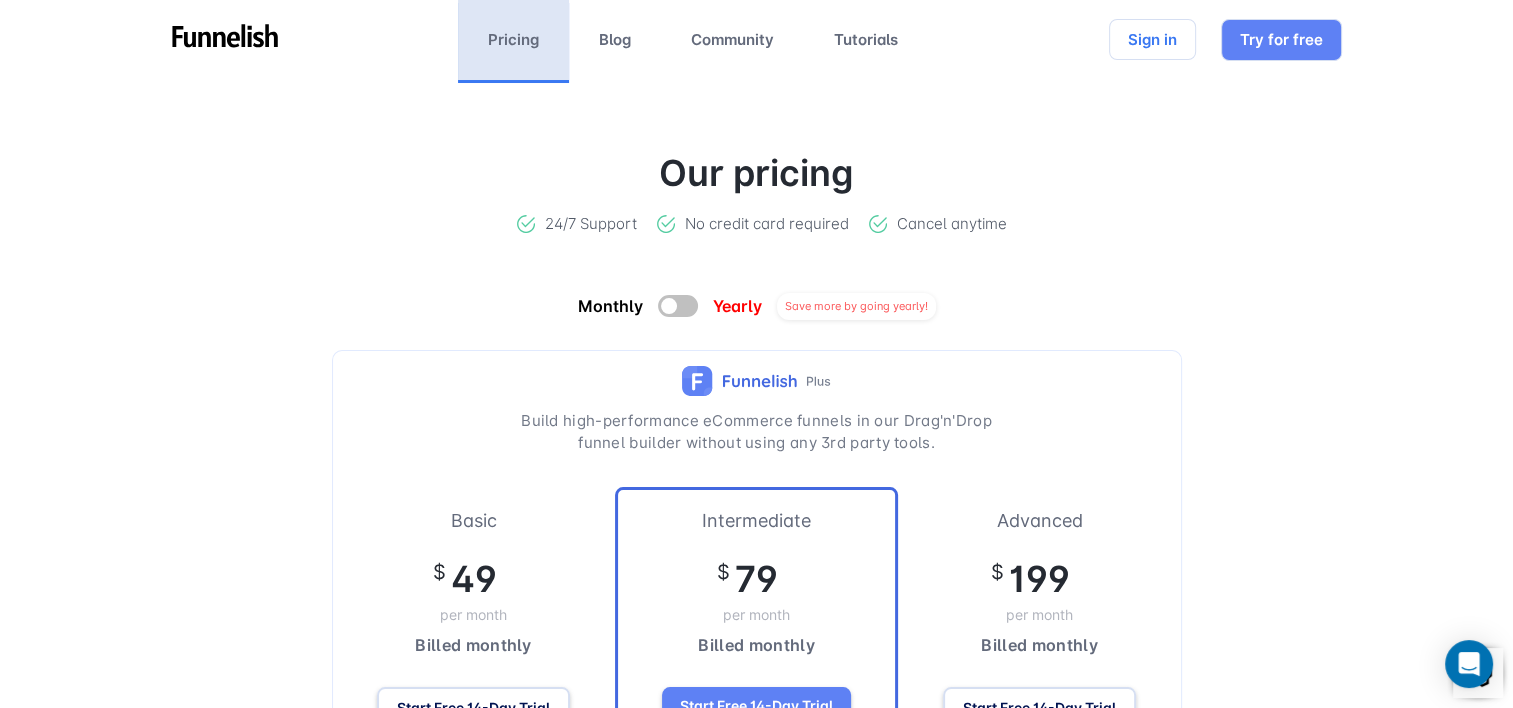 click 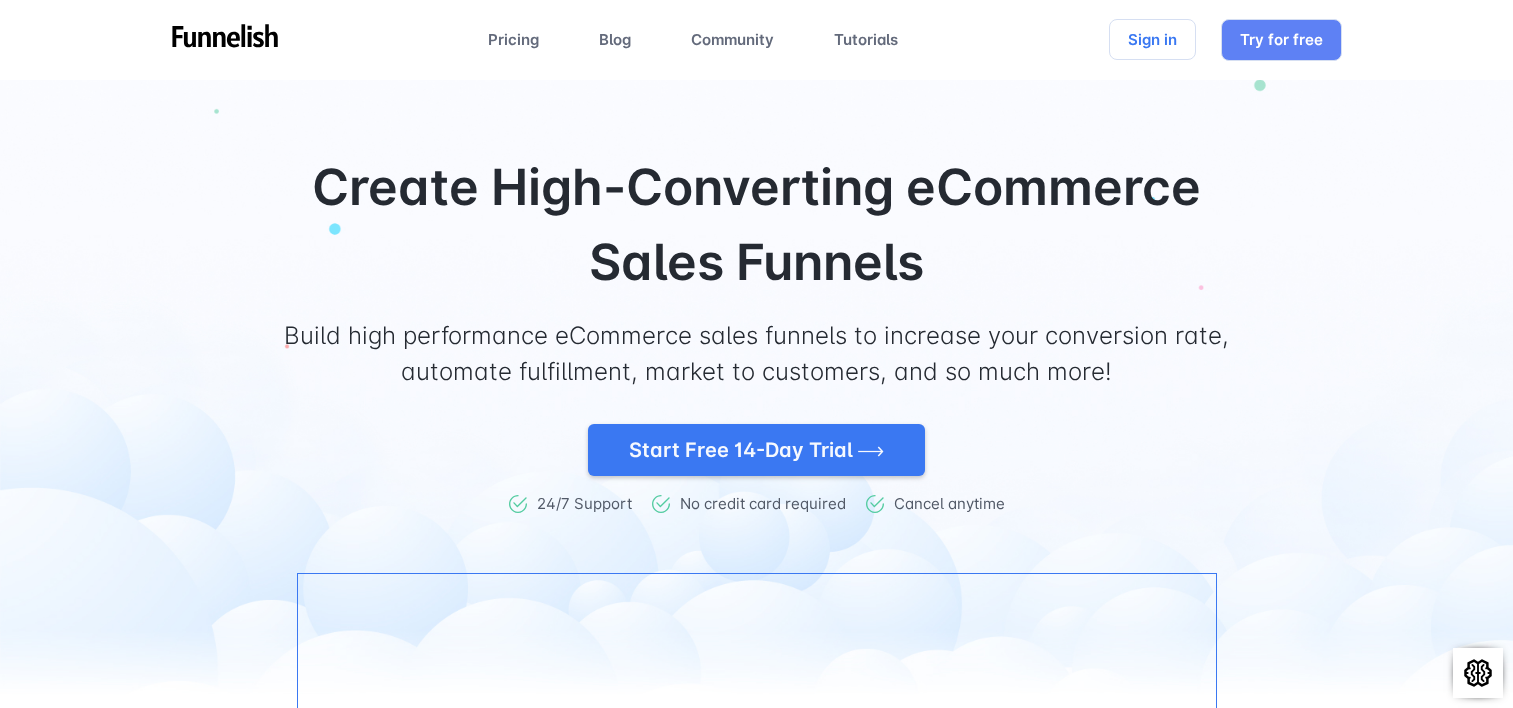 scroll, scrollTop: 0, scrollLeft: 0, axis: both 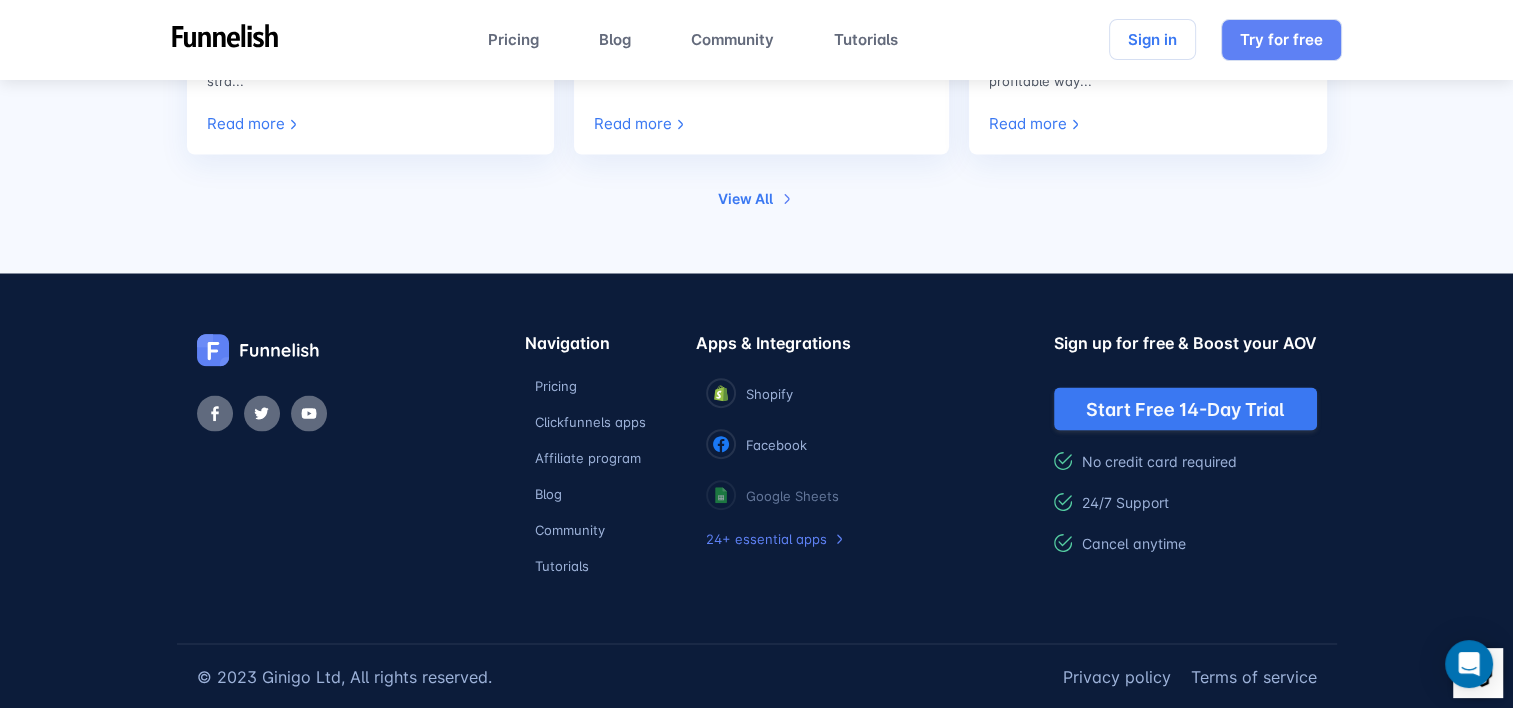 click on "Google Sheets" at bounding box center [792, 495] 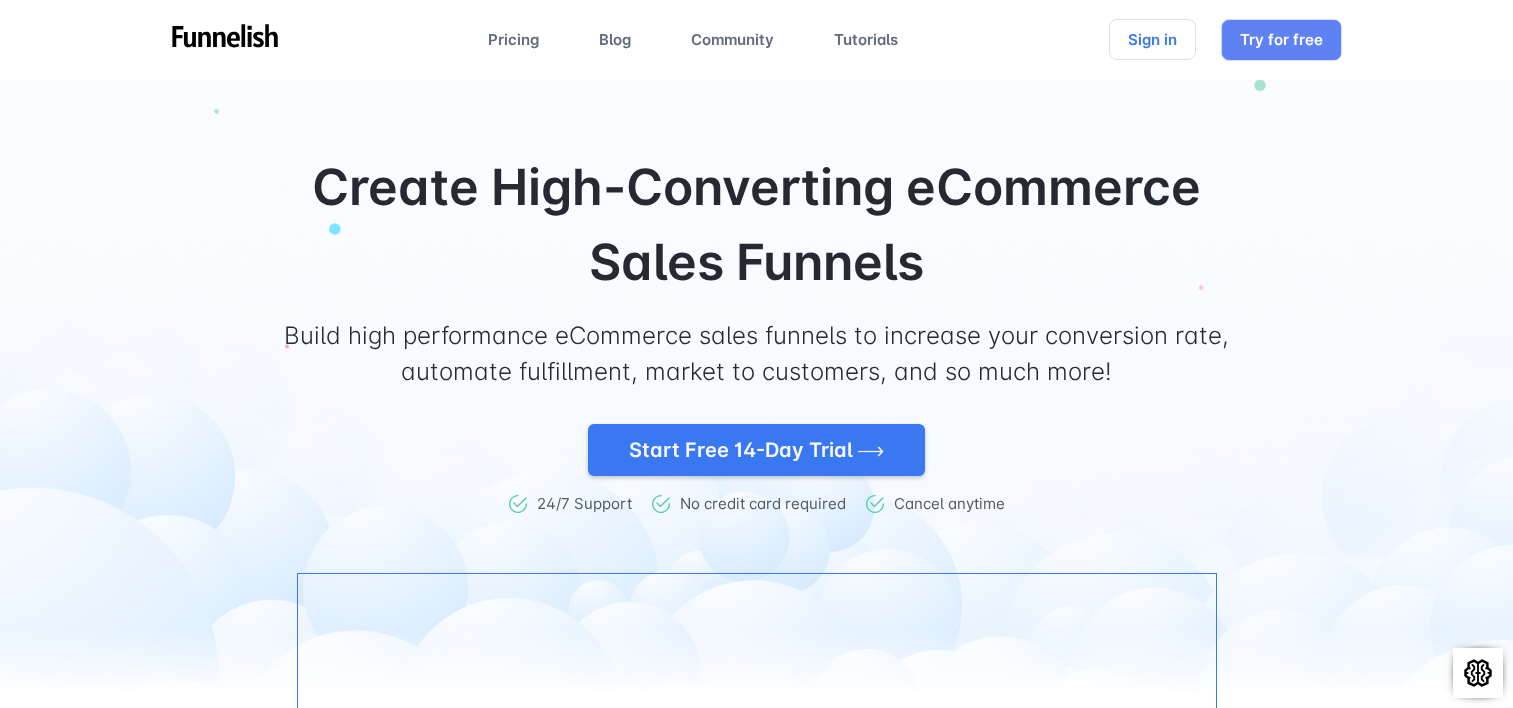scroll, scrollTop: 0, scrollLeft: 0, axis: both 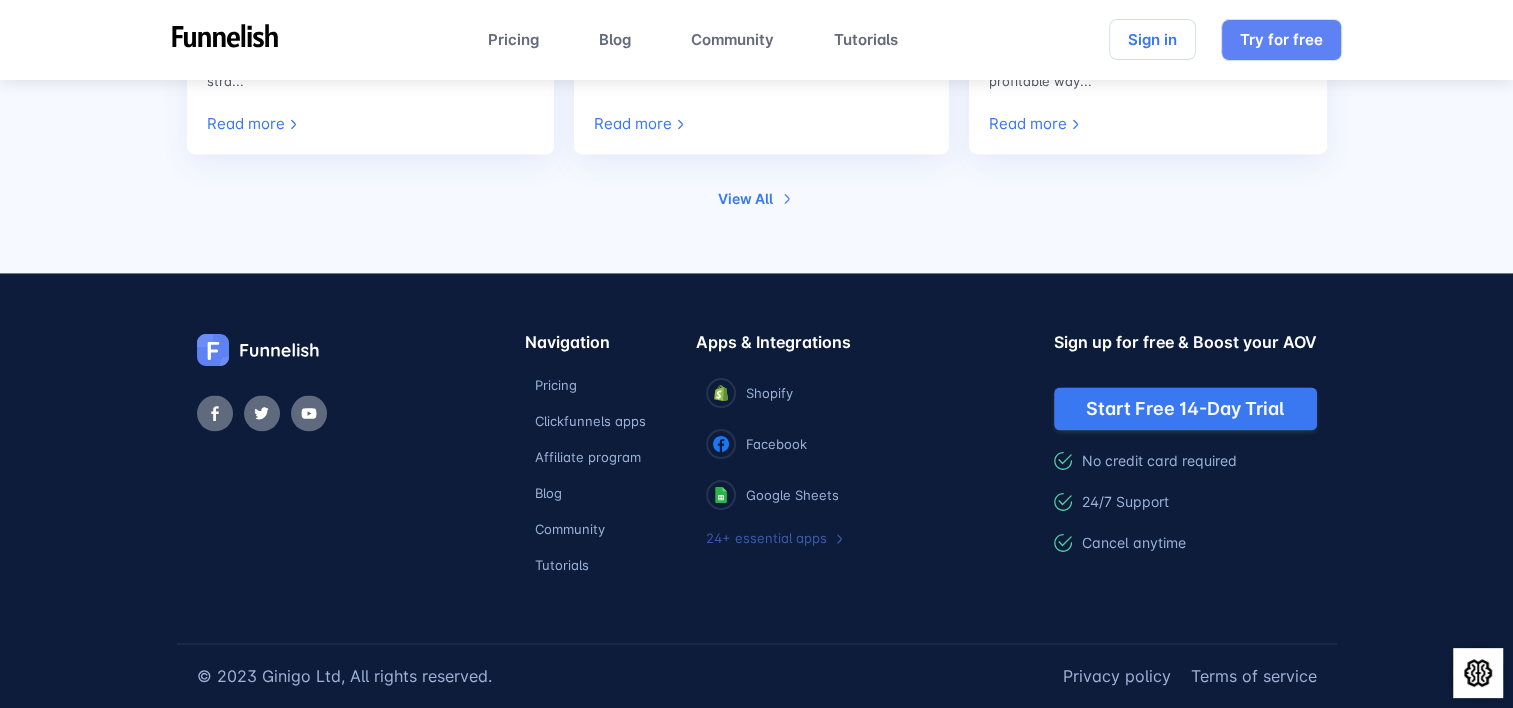 click on "24+ essential apps" at bounding box center (766, 538) 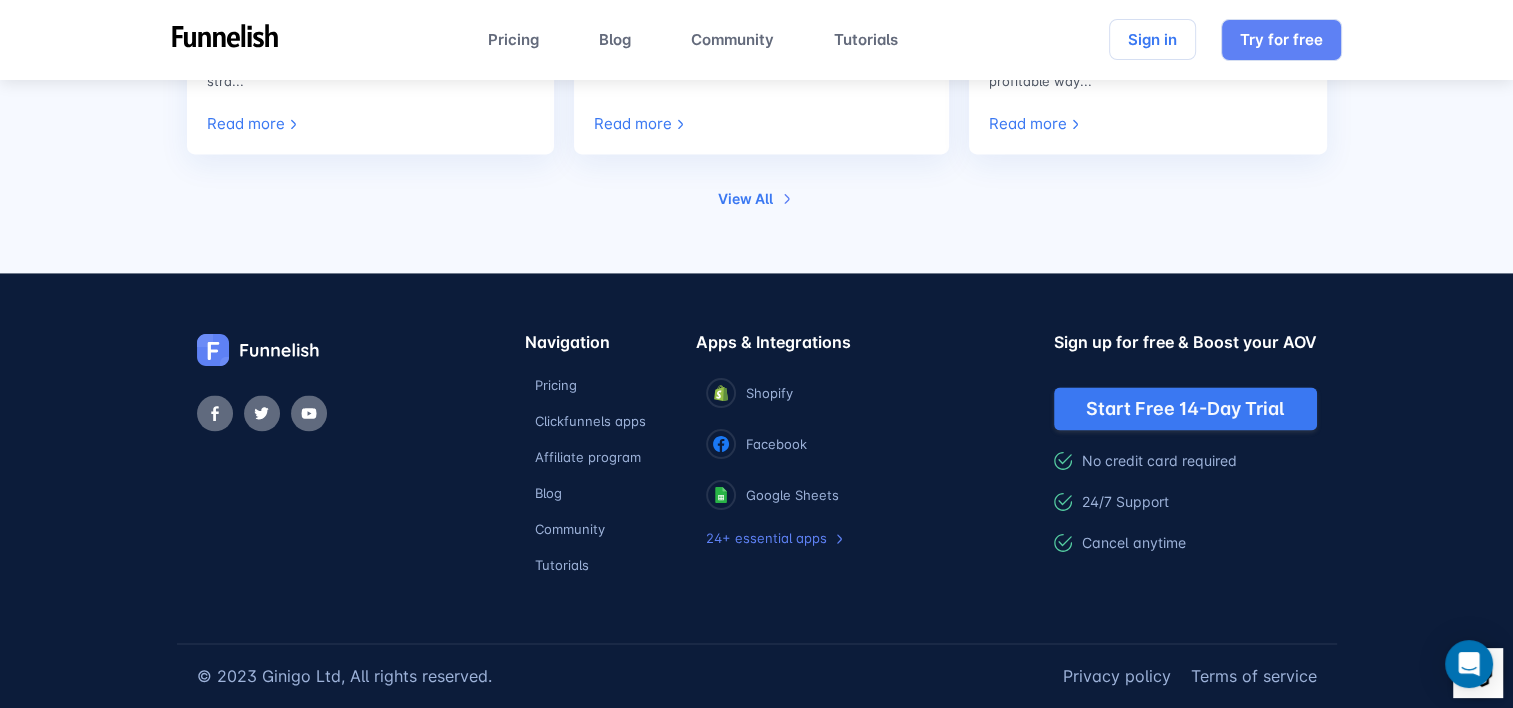 scroll, scrollTop: 10671, scrollLeft: 0, axis: vertical 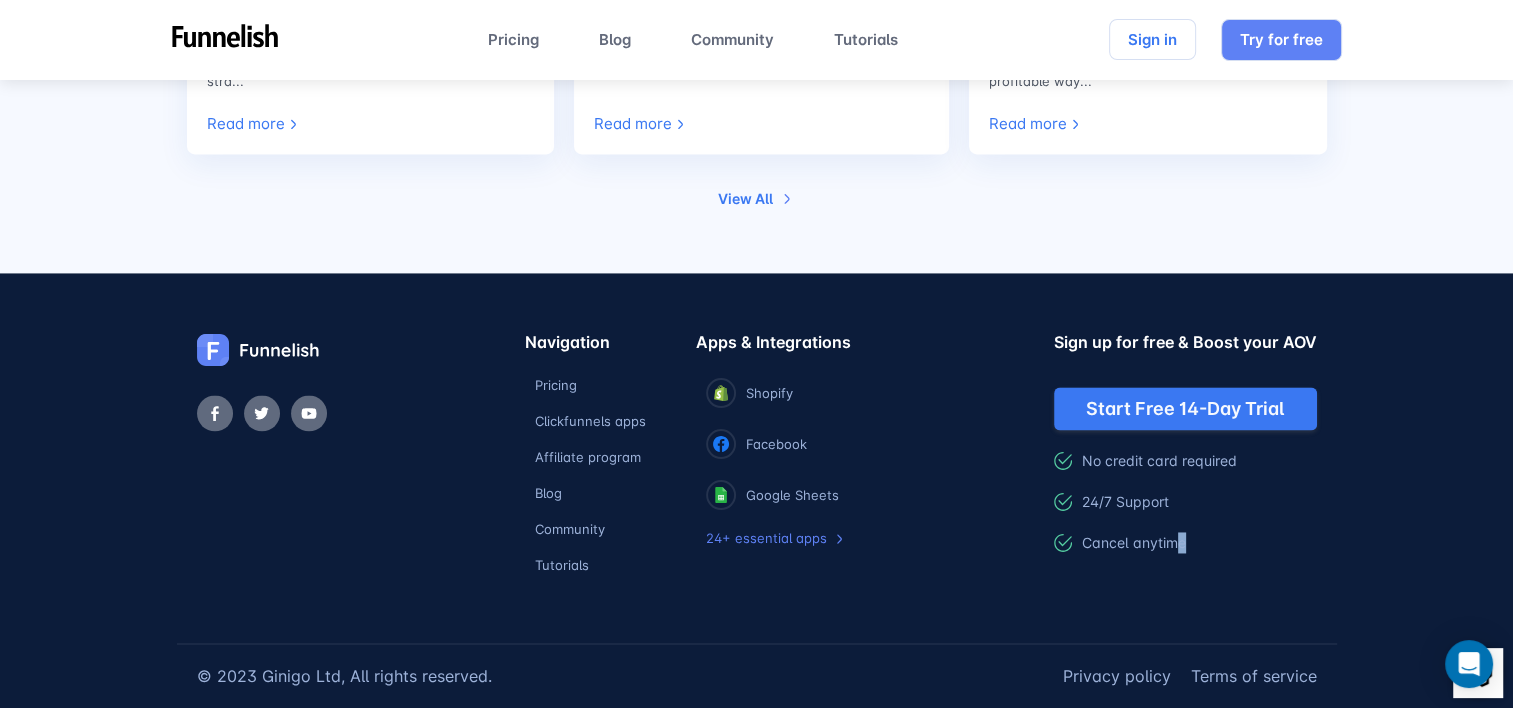 drag, startPoint x: 1160, startPoint y: 548, endPoint x: 1094, endPoint y: 548, distance: 66 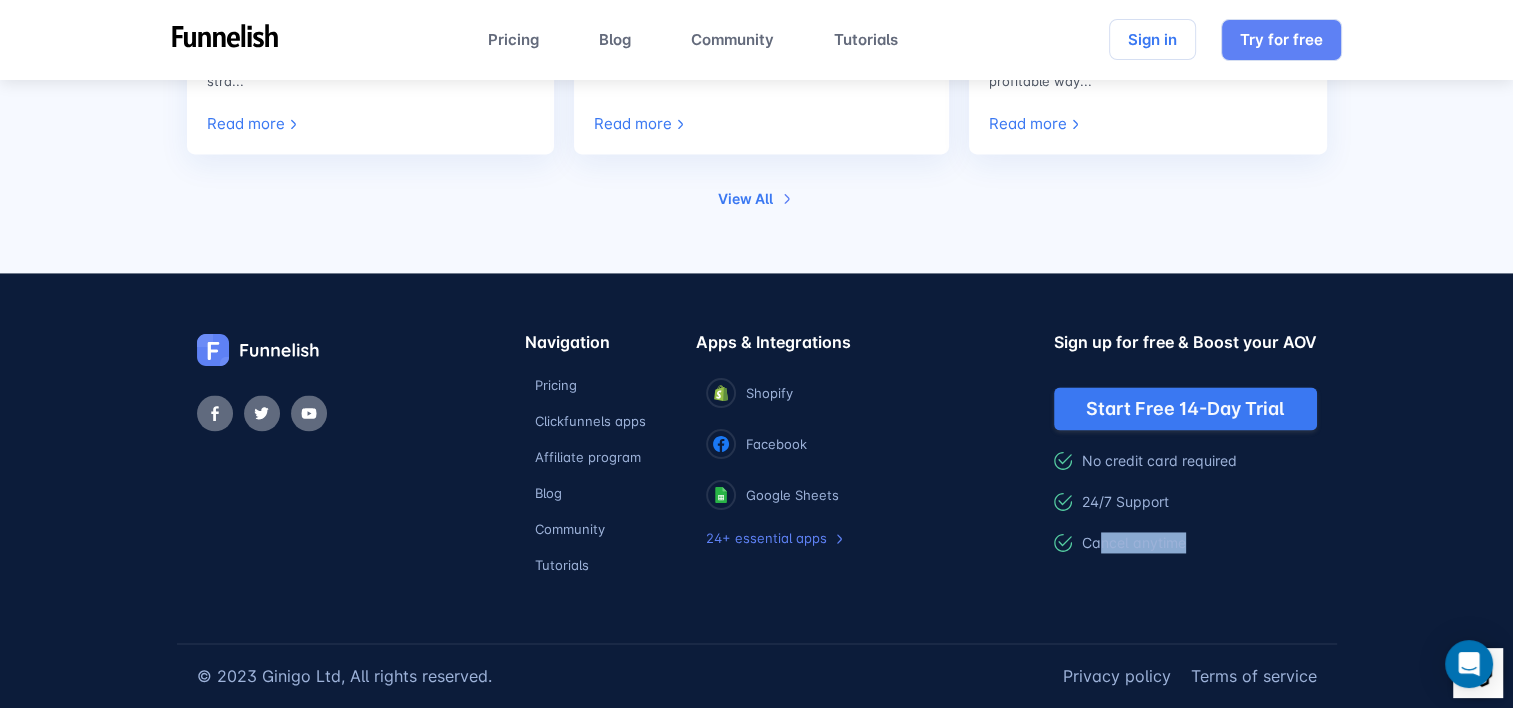 drag, startPoint x: 1094, startPoint y: 548, endPoint x: 929, endPoint y: 564, distance: 165.77394 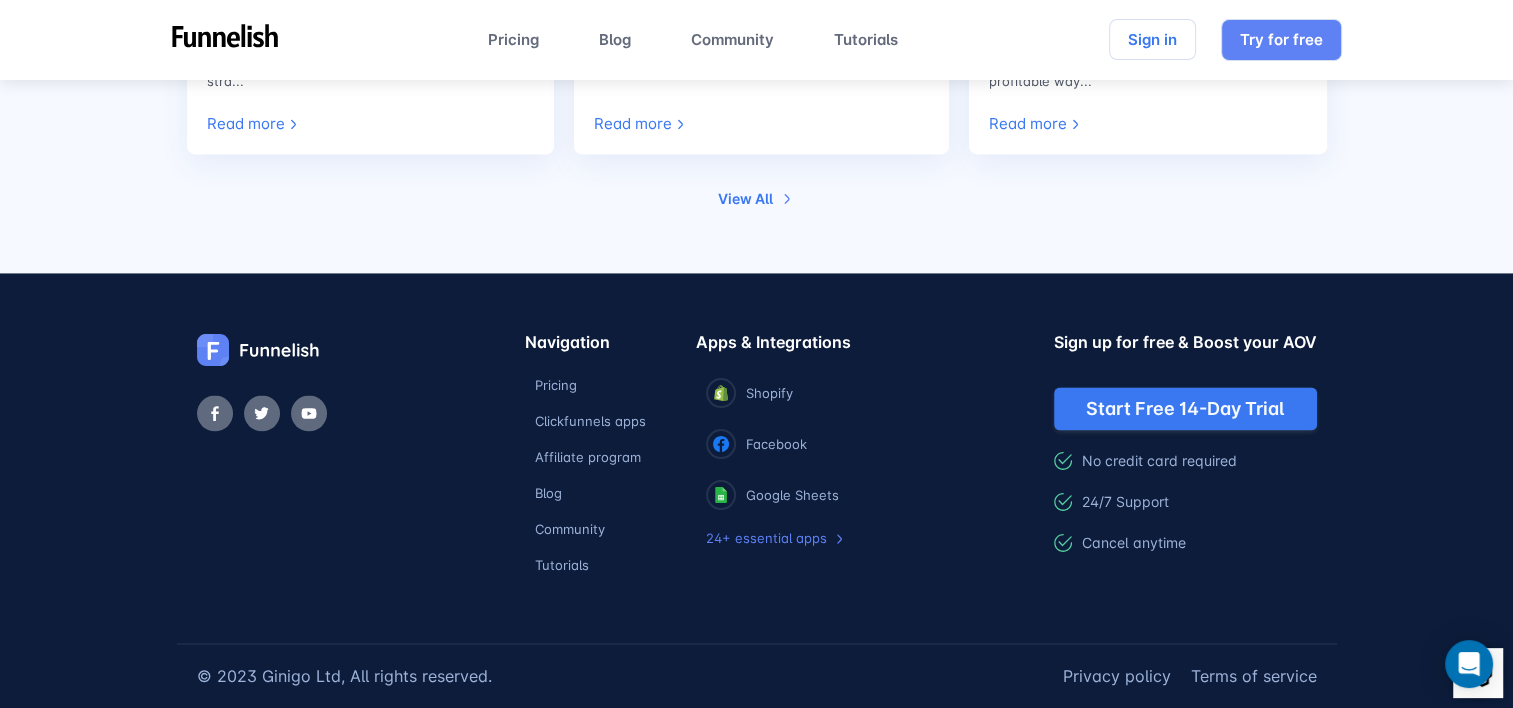 click on "Navigation     Pricing   Clickfunnels apps   Affiliate program   Blog   Community   Tutorials   Apps & Integrations             Shopify       Facebook               Google Sheets   24+ essential apps      Sign up for free &
Boost your AOV   Start Free 14-Day Trial     No credit card required     24/7 Support     Cancel anytime" at bounding box center [757, 458] 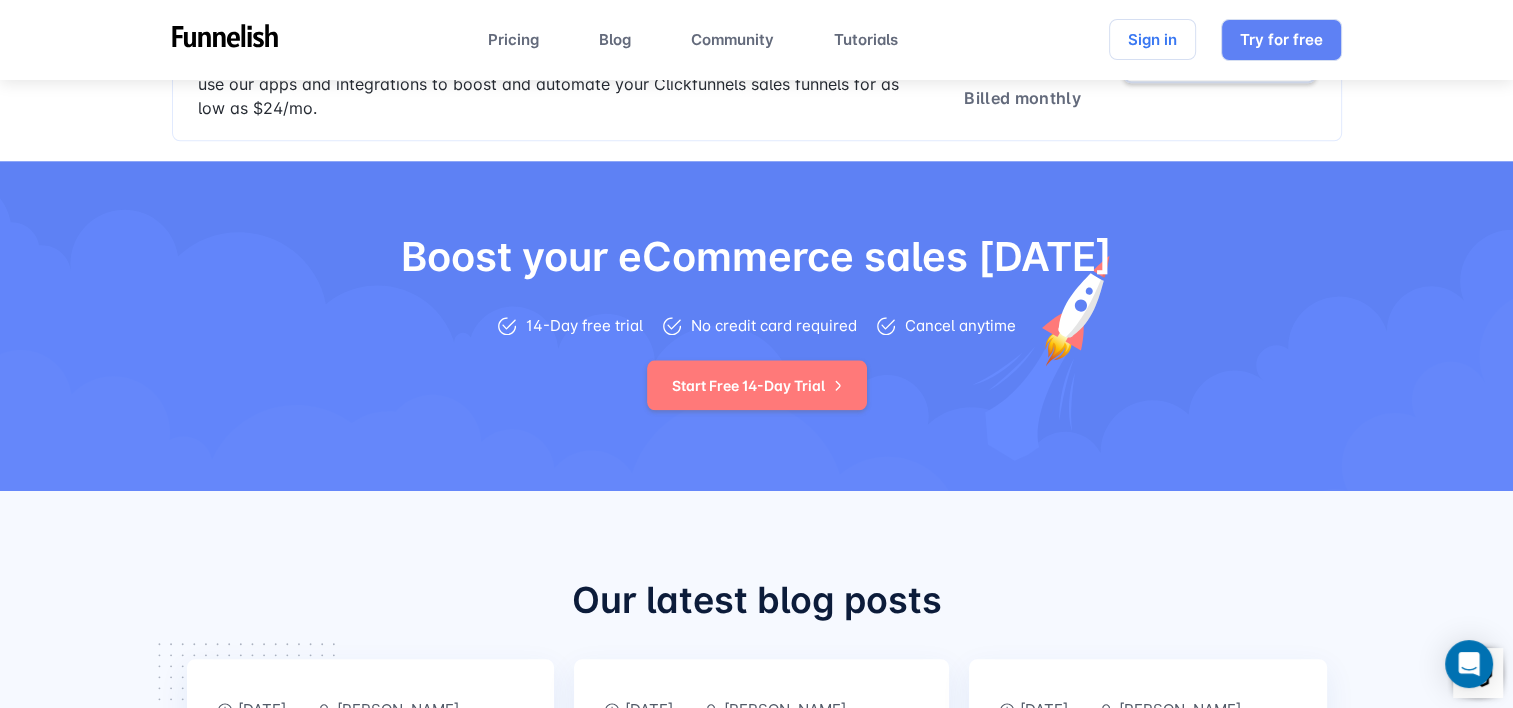scroll, scrollTop: 9671, scrollLeft: 0, axis: vertical 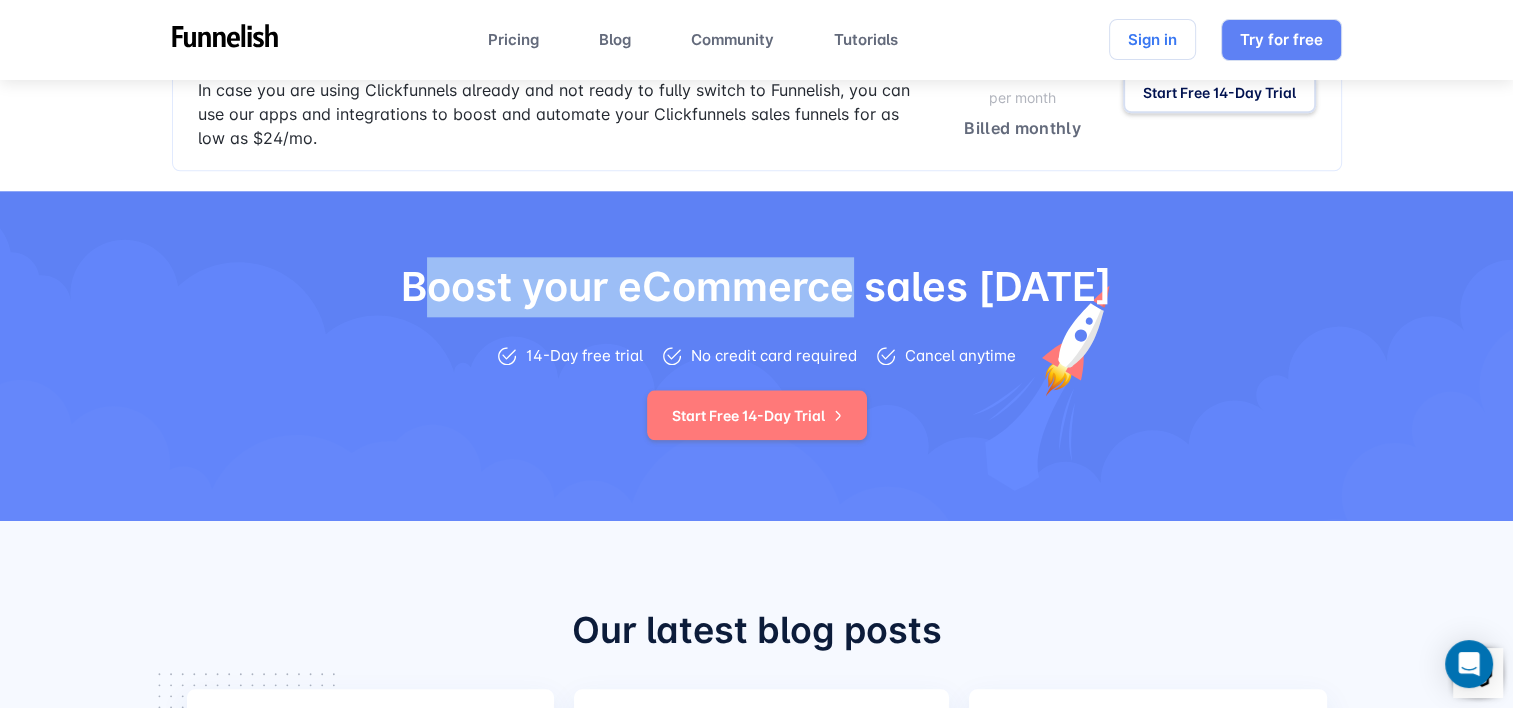 drag, startPoint x: 444, startPoint y: 461, endPoint x: 888, endPoint y: 444, distance: 444.32532 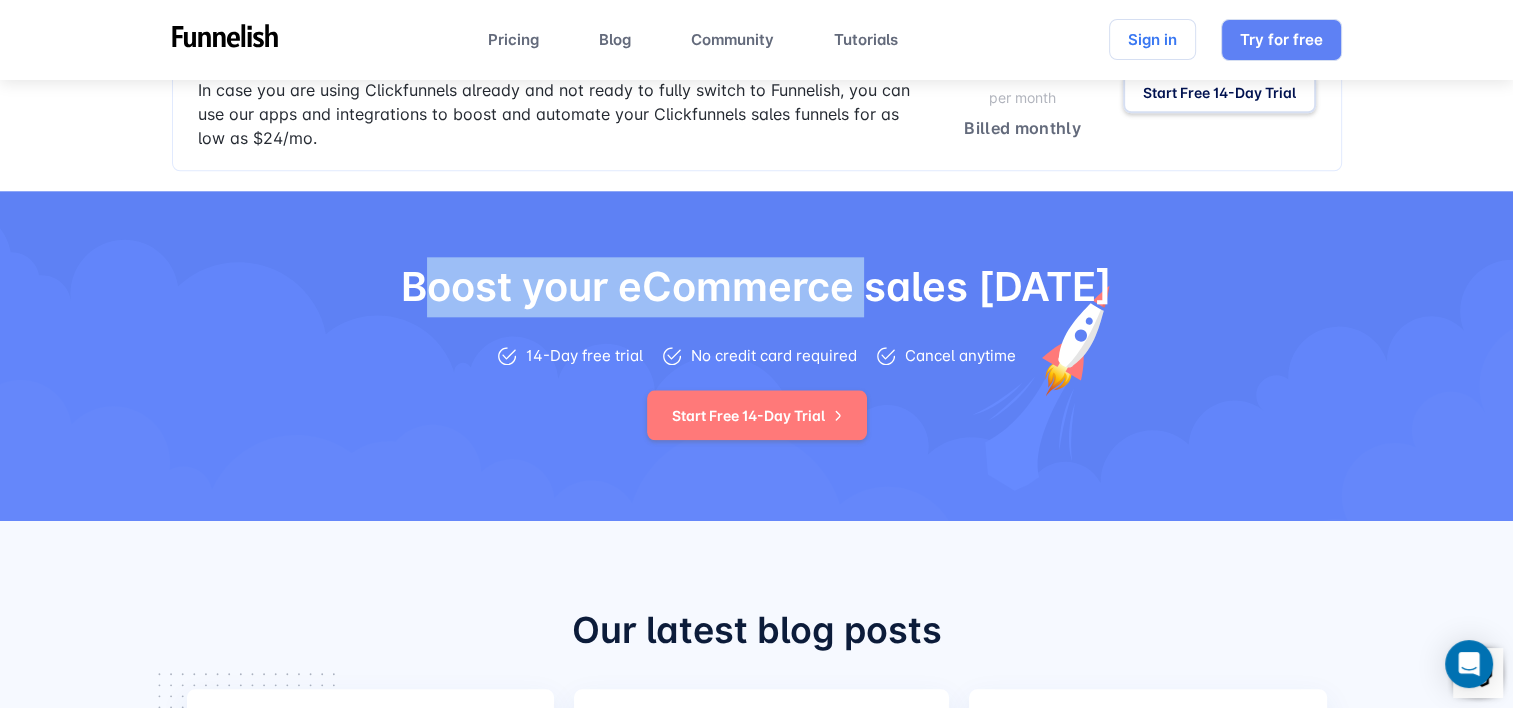 click on "Boost your eCommerce sales [DATE]" at bounding box center (756, 287) 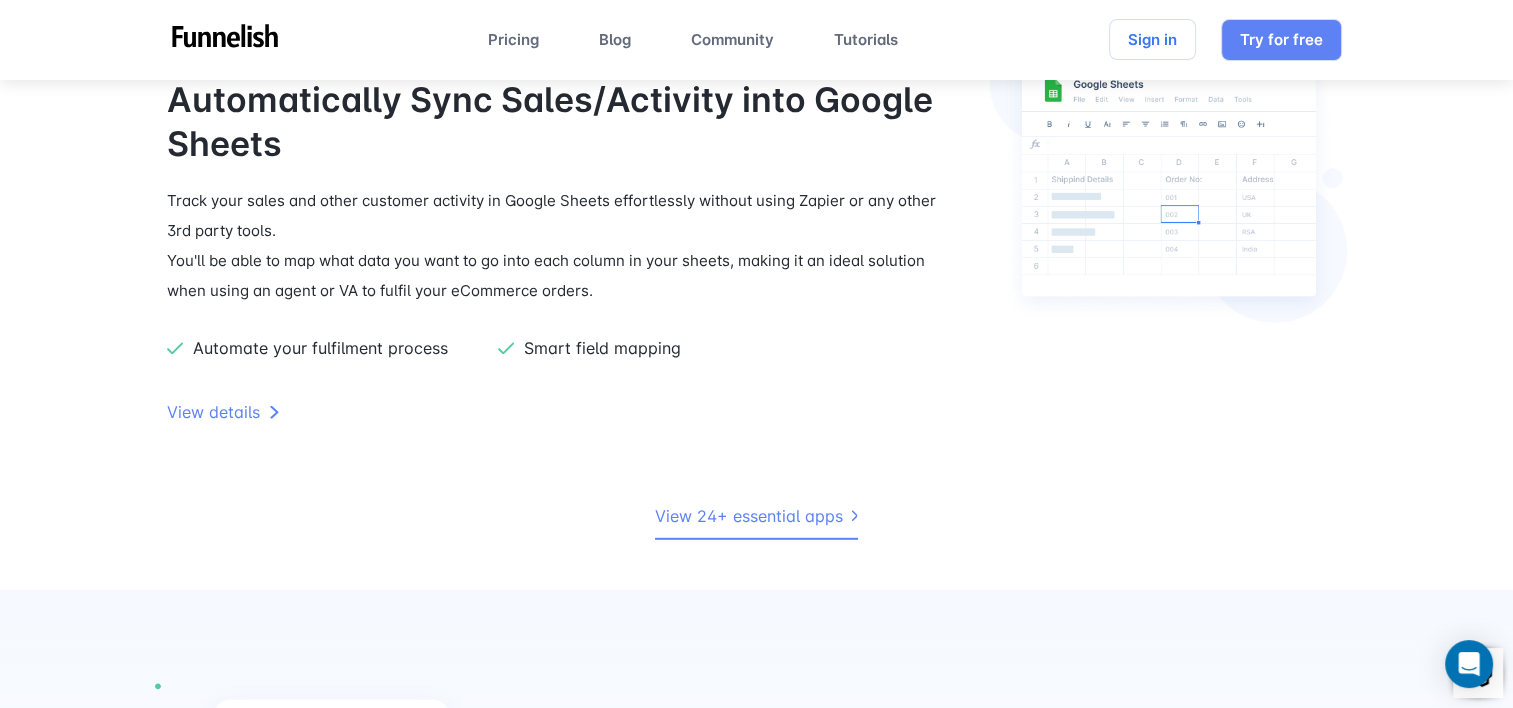 scroll, scrollTop: 5560, scrollLeft: 0, axis: vertical 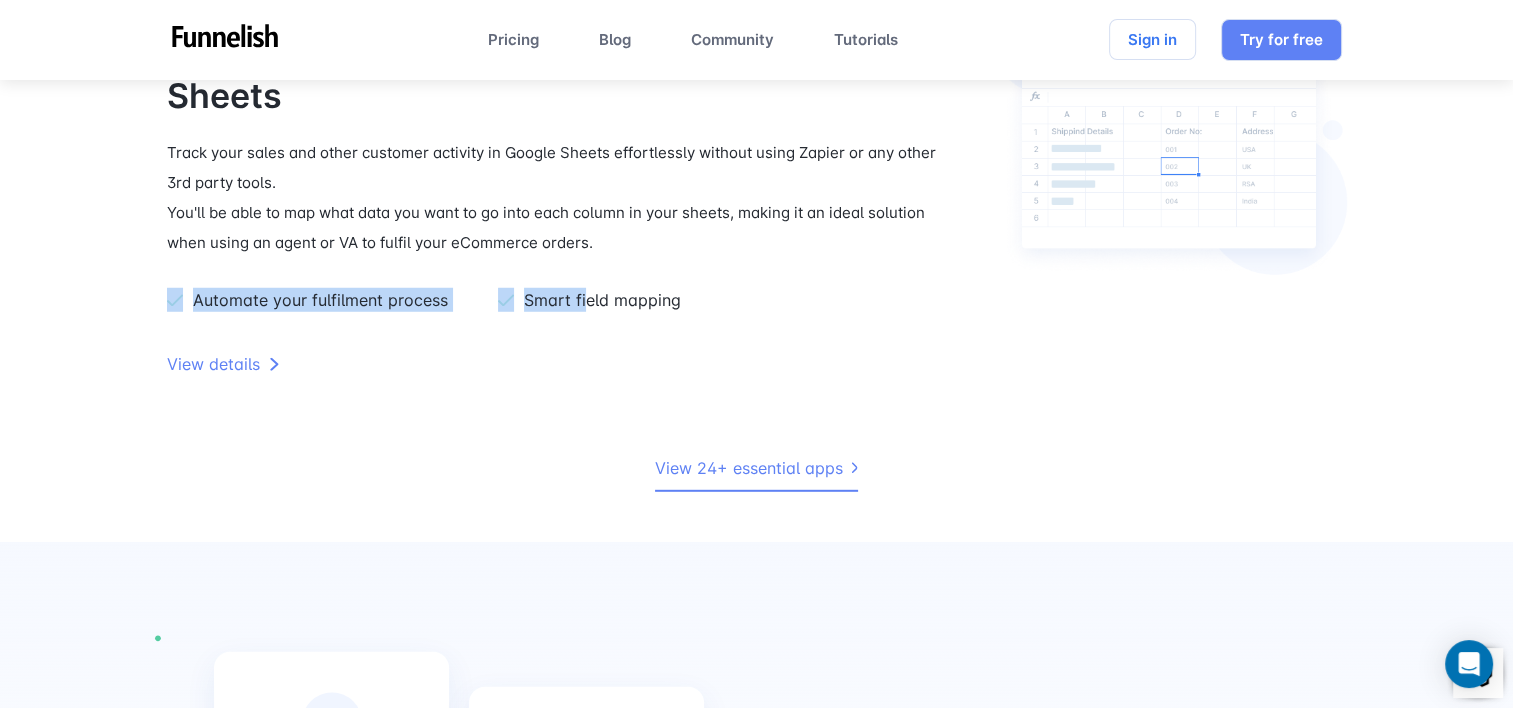 drag, startPoint x: 380, startPoint y: 416, endPoint x: 652, endPoint y: 424, distance: 272.1176 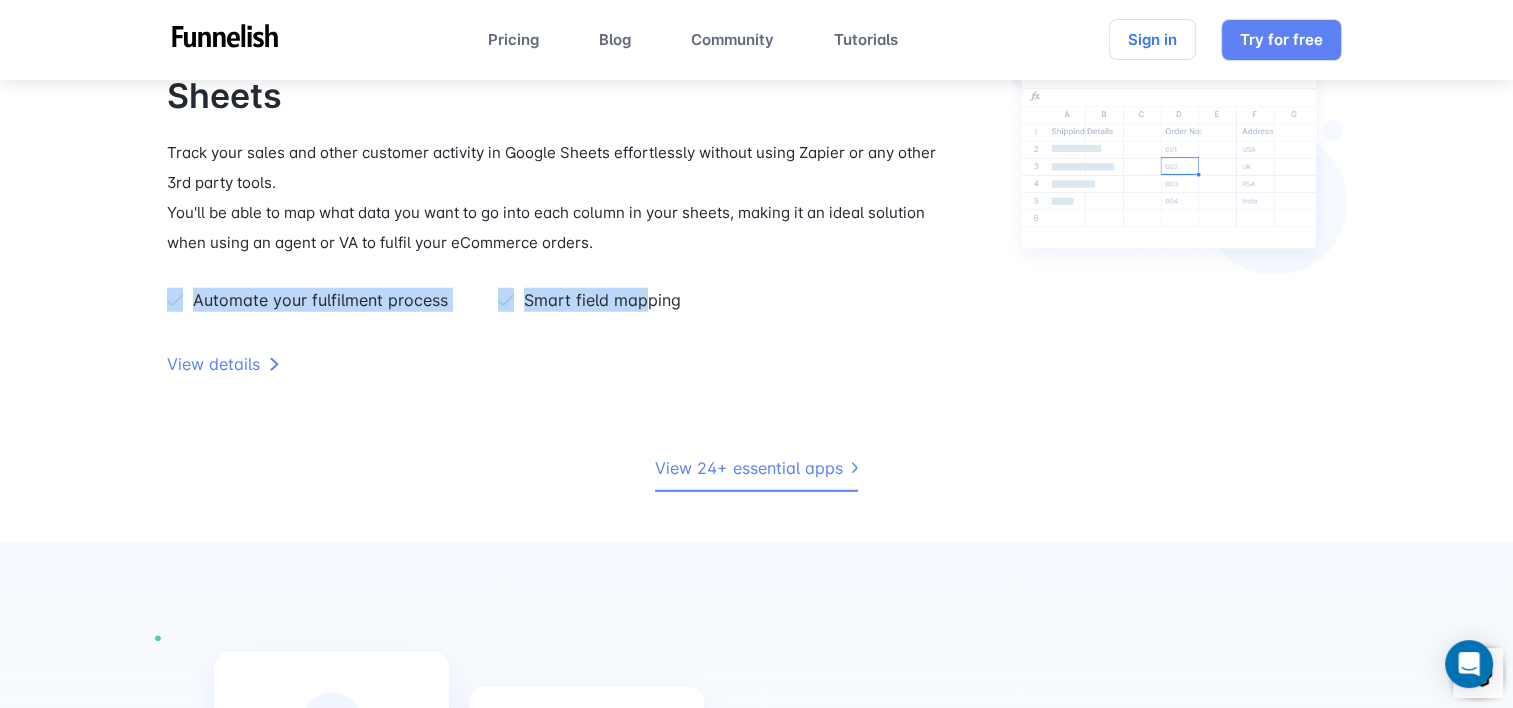 drag, startPoint x: 652, startPoint y: 424, endPoint x: 300, endPoint y: 421, distance: 352.0128 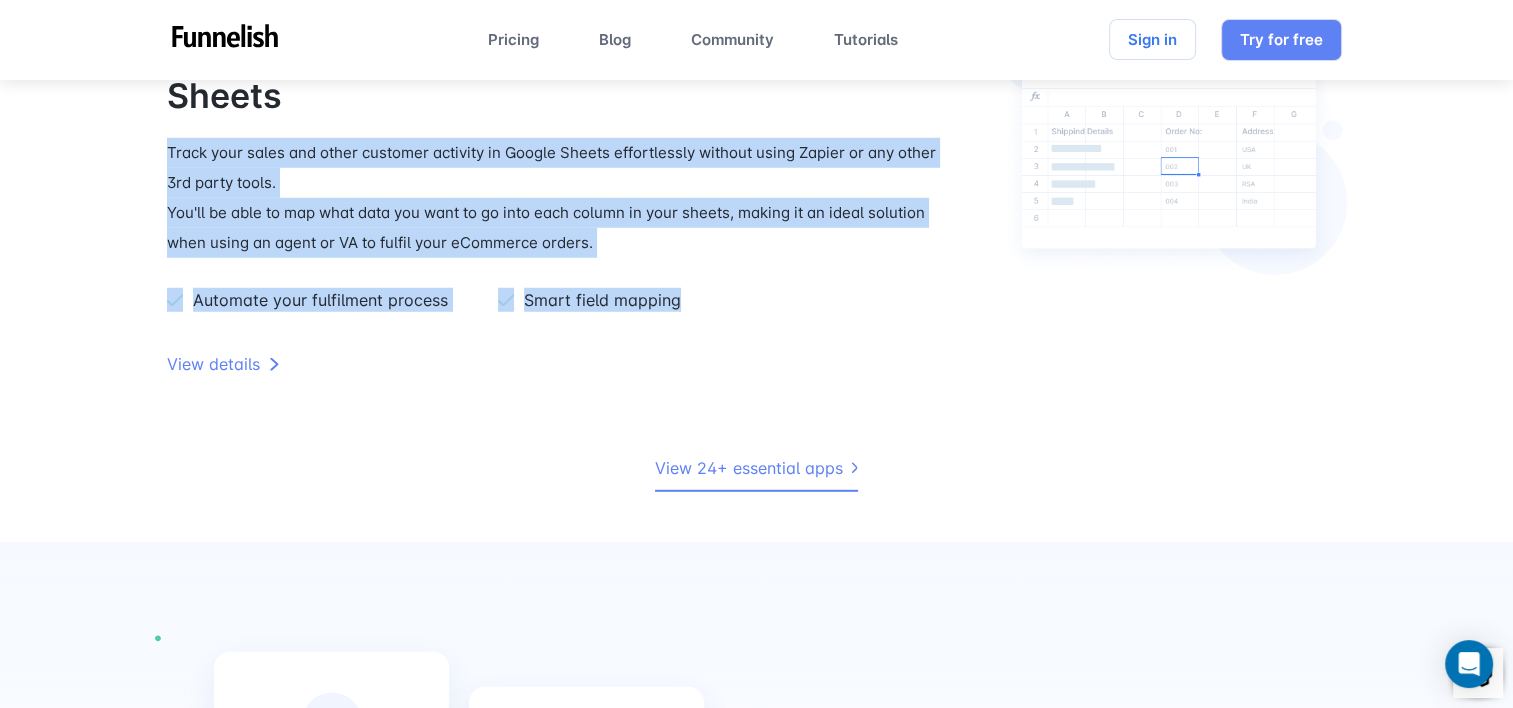 drag, startPoint x: 560, startPoint y: 422, endPoint x: 162, endPoint y: 261, distance: 429.33087 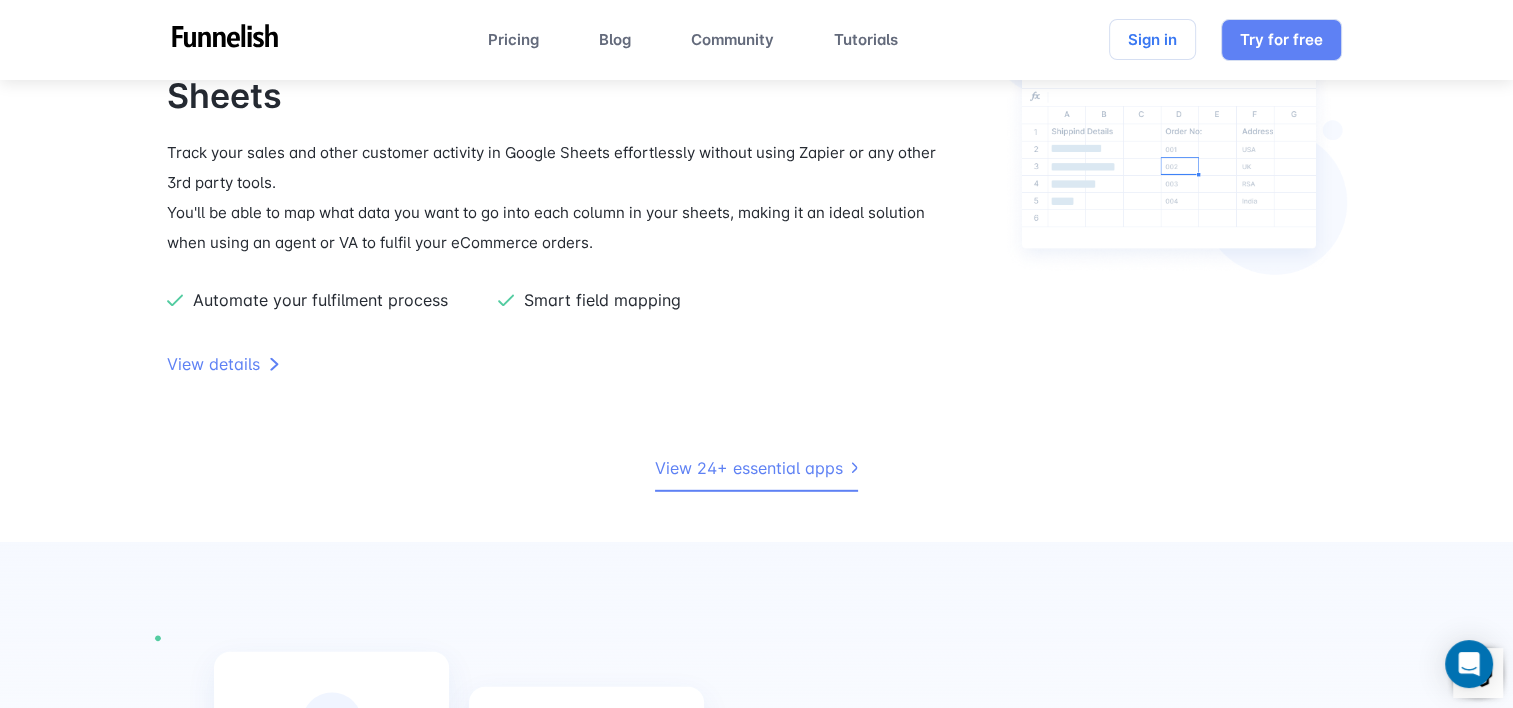 drag, startPoint x: 162, startPoint y: 261, endPoint x: 124, endPoint y: 242, distance: 42.48529 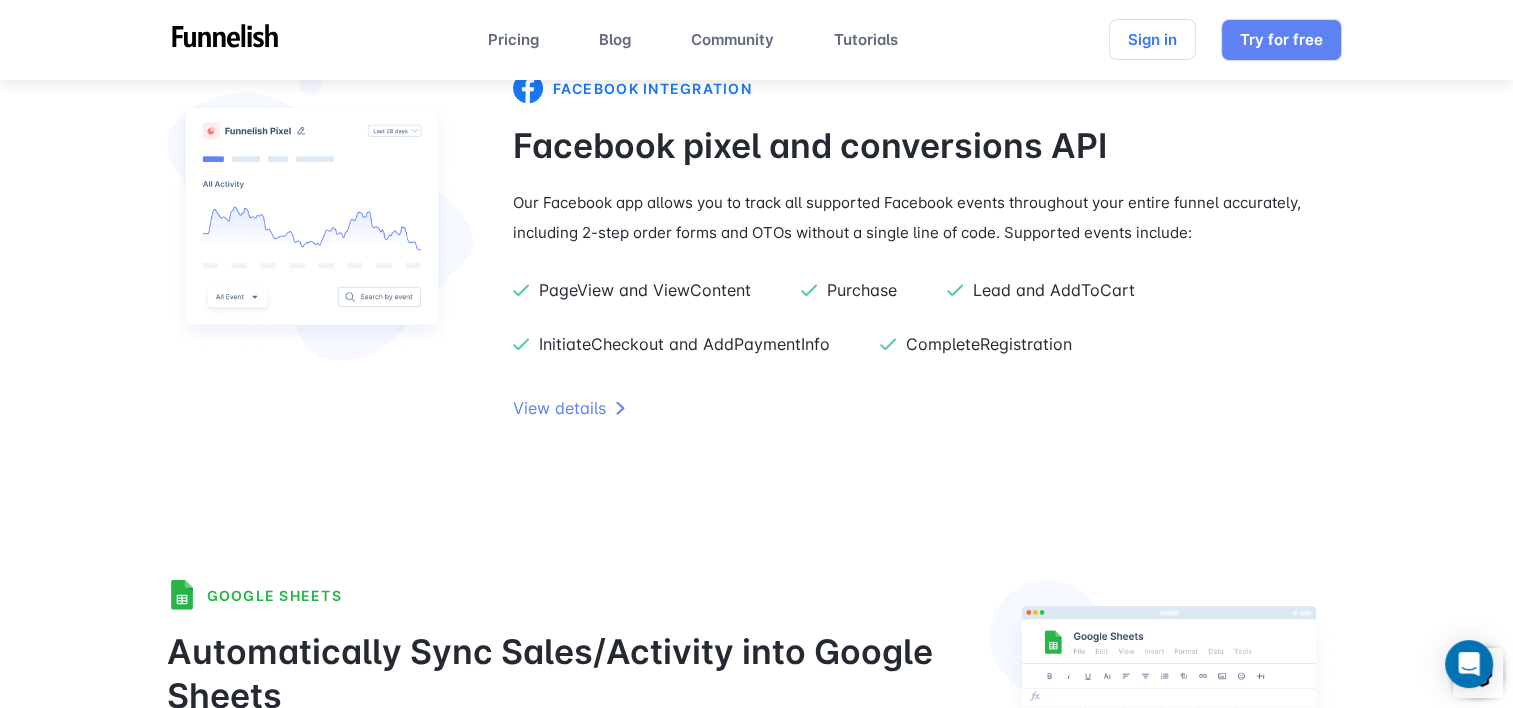 scroll, scrollTop: 5060, scrollLeft: 0, axis: vertical 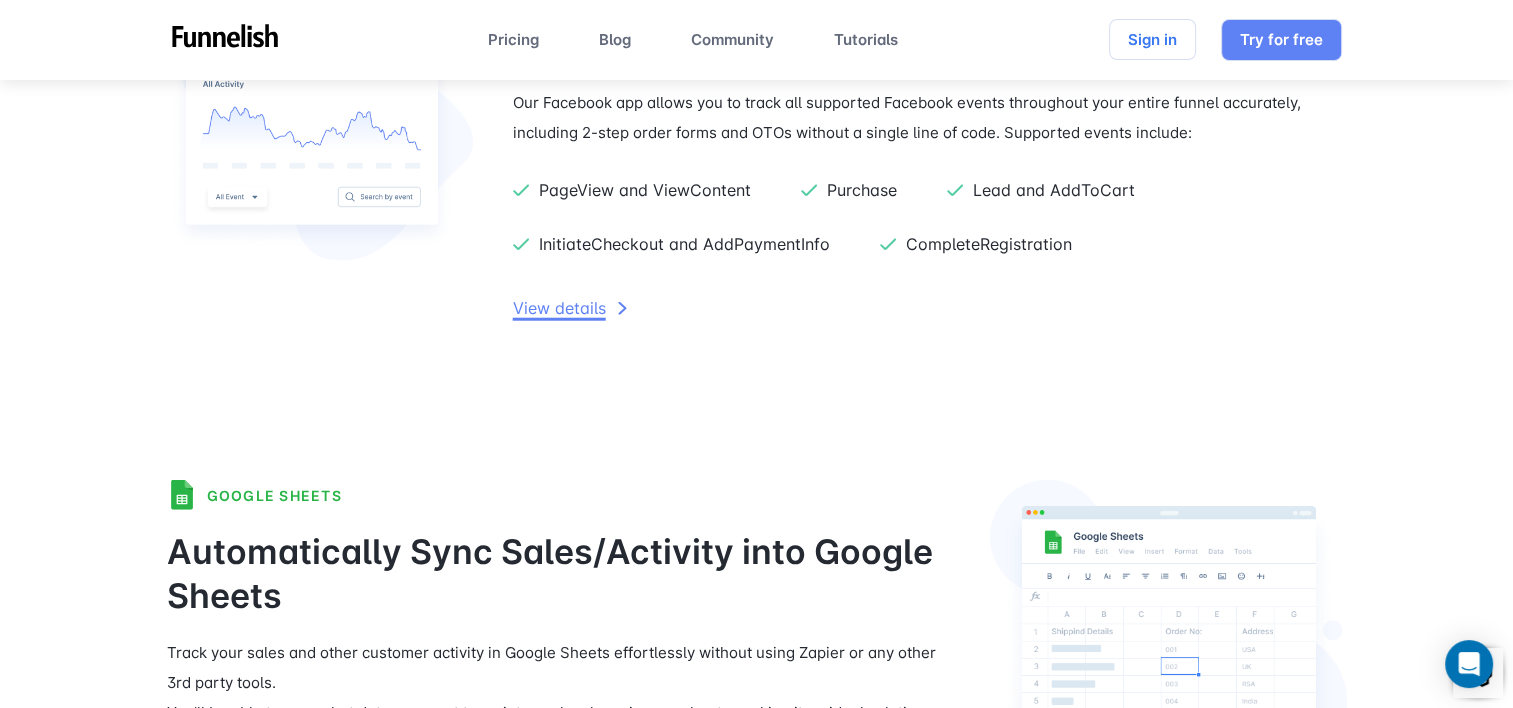 click on "View details" at bounding box center [571, 308] 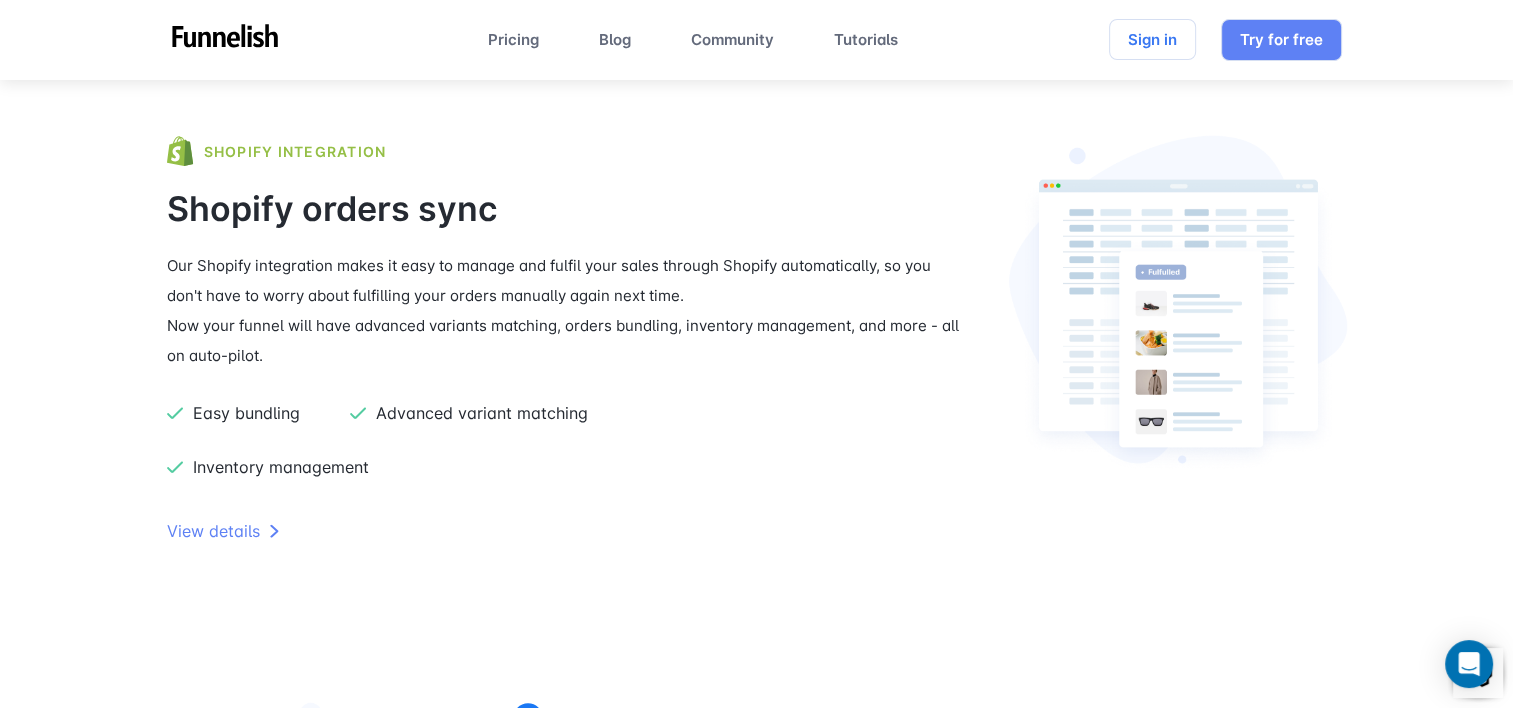 scroll, scrollTop: 4372, scrollLeft: 0, axis: vertical 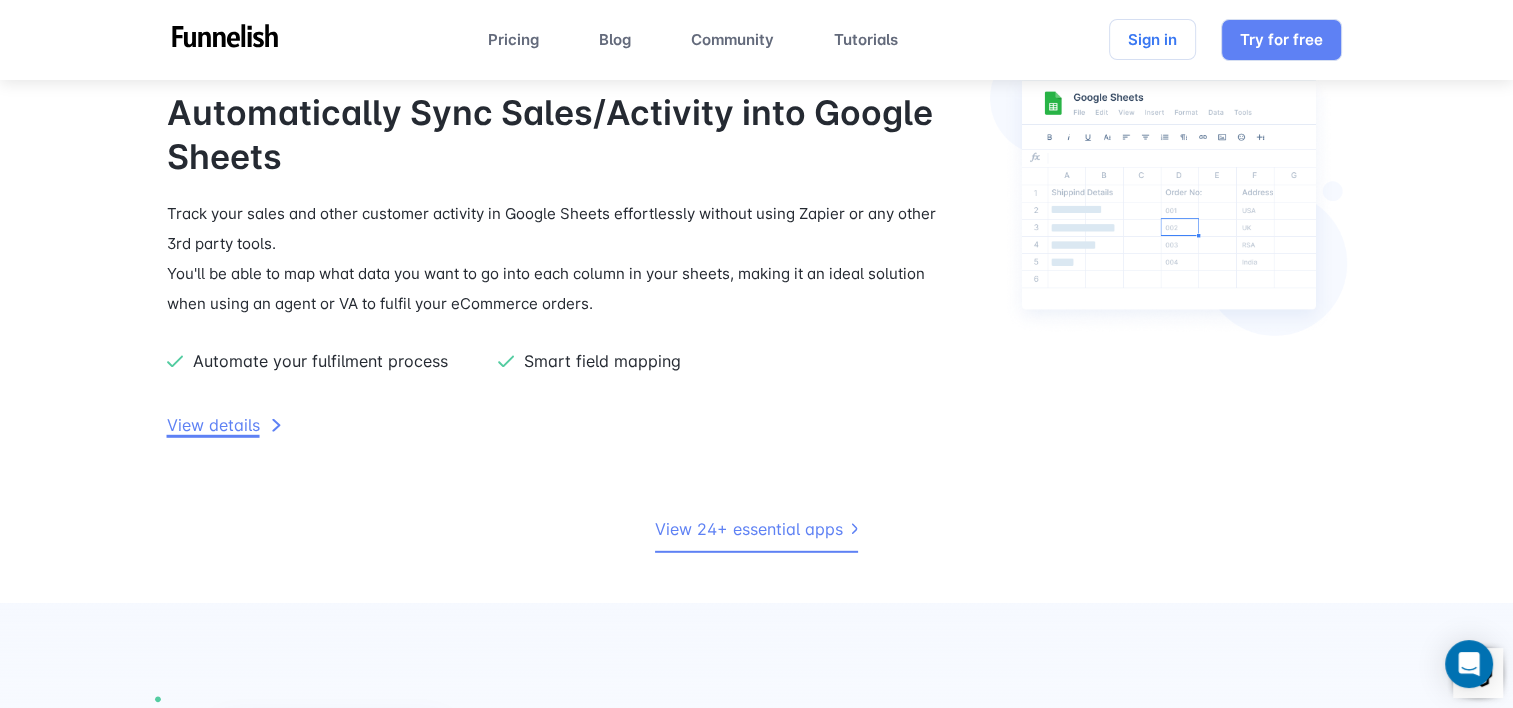 click on "View details" at bounding box center (225, 425) 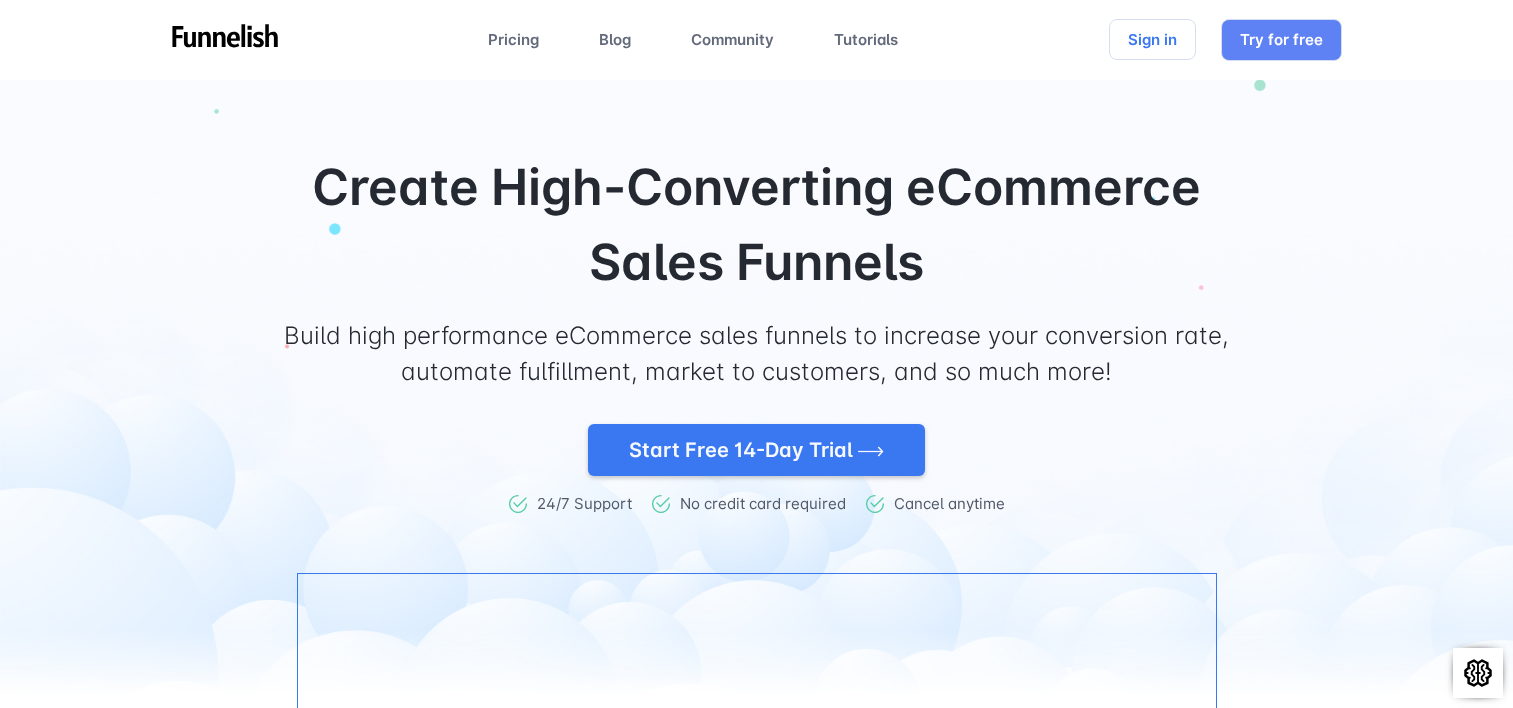 scroll, scrollTop: 0, scrollLeft: 0, axis: both 